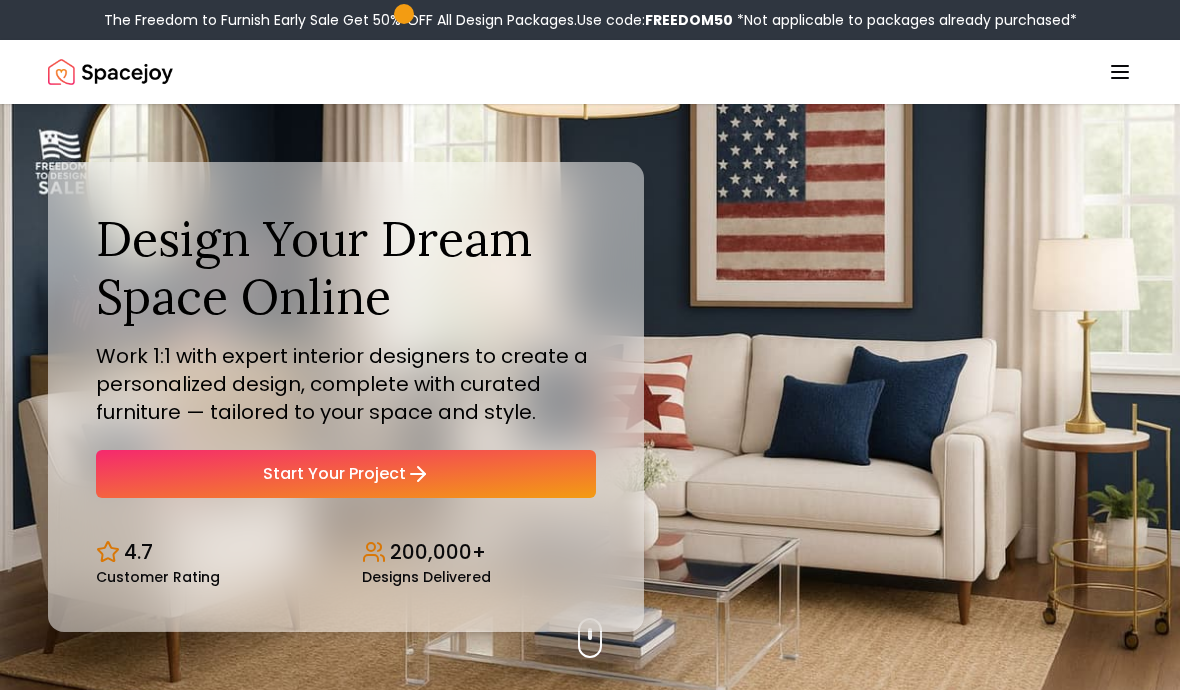 scroll, scrollTop: 0, scrollLeft: 0, axis: both 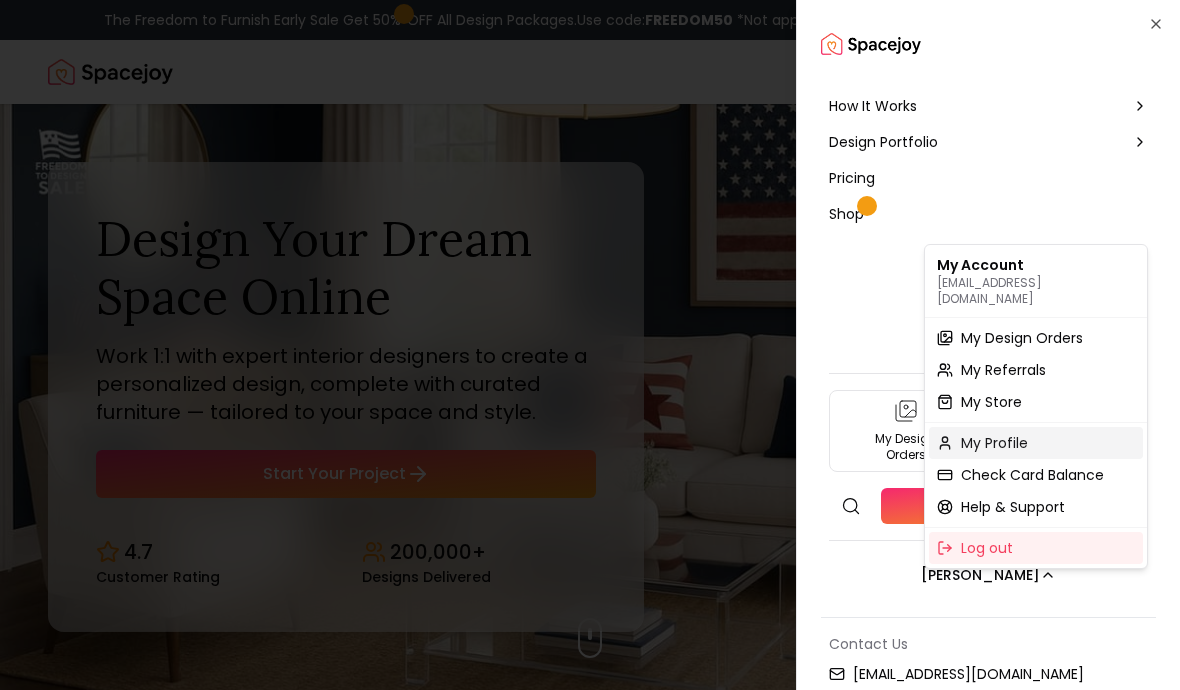 click on "My Profile" at bounding box center (994, 443) 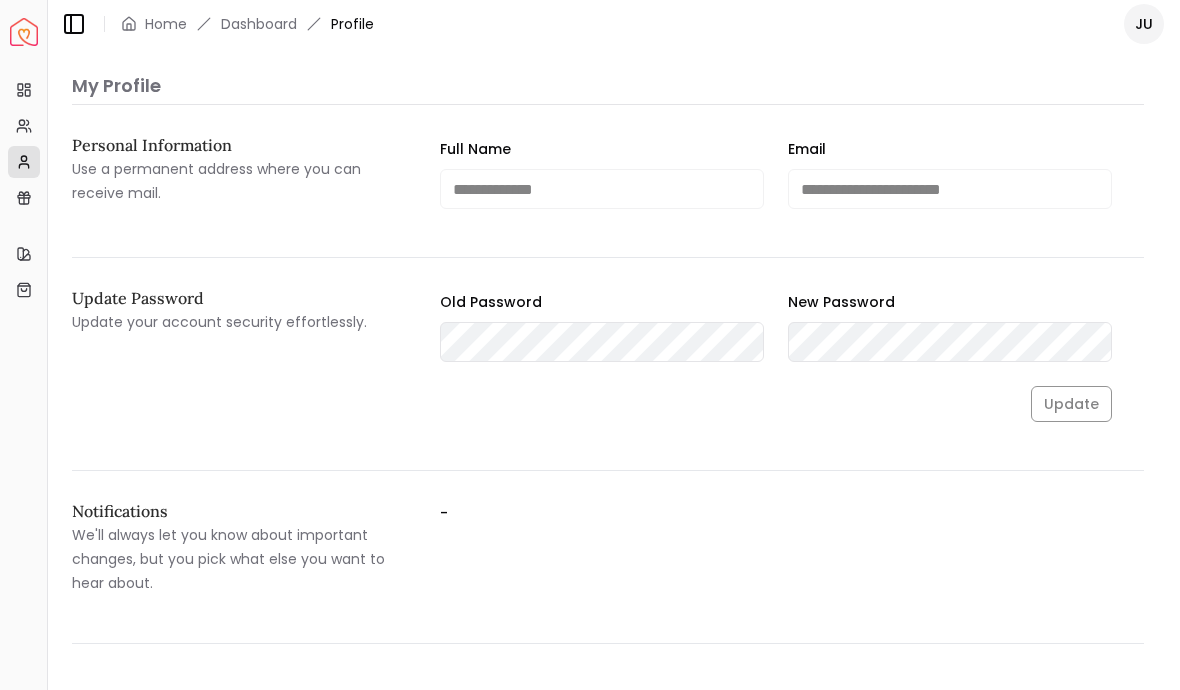 scroll, scrollTop: 0, scrollLeft: 0, axis: both 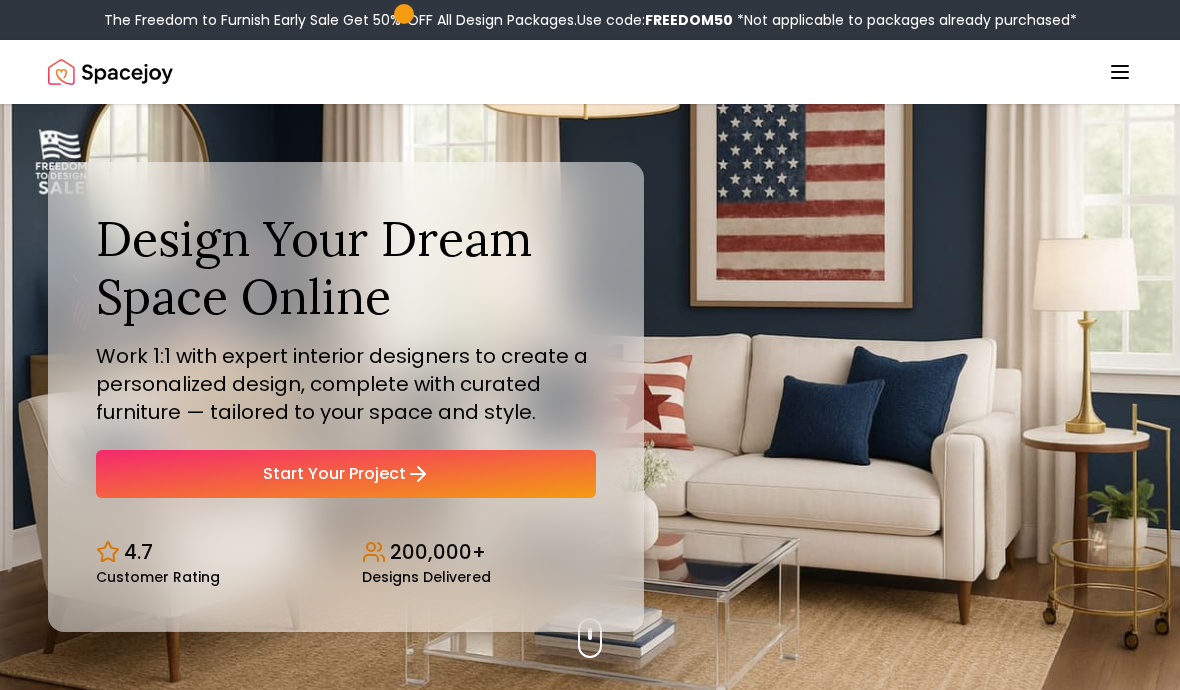 click on "The Freedom to Furnish Early Sale Get 50% OFF All Design Packages.  Use code:  FREEDOM50   *Not applicable to packages already purchased* Spacejoy How It Works   Design Portfolio   Pricing Shop Search Start Your Project   Julie McKenna Design Your Dream Space Online Work 1:1 with expert interior designers to create a personalized design, complete with curated furniture — tailored to your space and style. Start Your Project   4.7 Customer Rating 200,000+ Designs Delivered Design Your Dream Space Online Work 1:1 with expert interior designers to create a personalized design, complete with curated furniture — tailored to your space and style. Start Your Project   4.7 Customer Rating 200,000+ Designs Delivered The Freedom to Furnish Early Sale Get 50% OFF on all Design Packages Get Started   4th Of July Sale Up to 70% OFF on Furniture & Decor Shop Now   Get Matched with Expert Interior Designers Online! Maria Castillero Designer Angela Amore Designer Tina Martidelcampo Designer Christina Manzo Designer   1 2" at bounding box center [590, 5823] 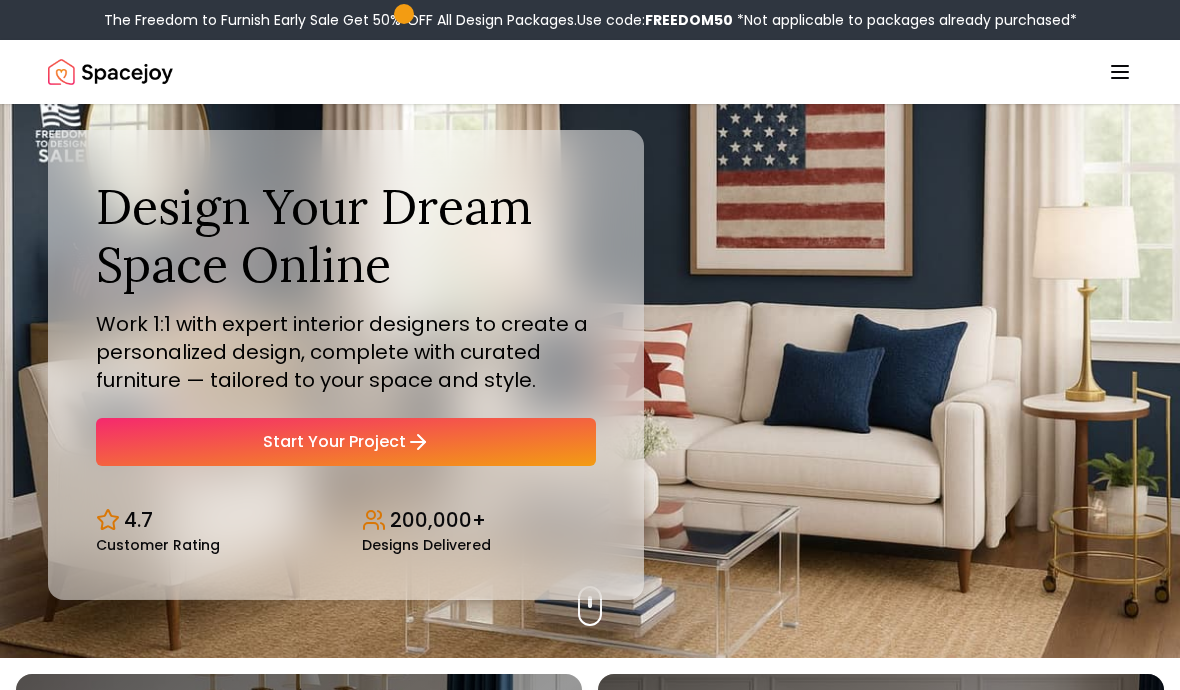 scroll, scrollTop: 0, scrollLeft: 0, axis: both 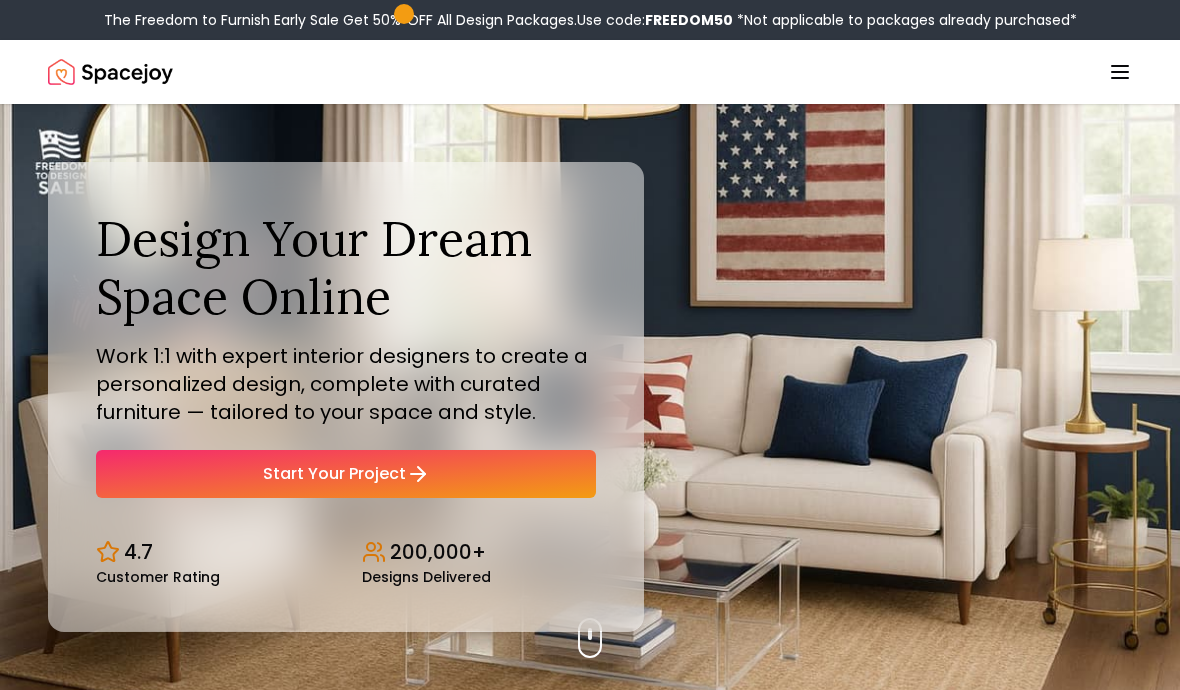 click on "The Freedom to Furnish Early Sale Get 50% OFF All Design Packages.  Use code:  FREEDOM50   *Not applicable to packages already purchased* Spacejoy How It Works   Design Portfolio   Pricing Shop Search Start Your Project   Julie McKenna Design Your Dream Space Online Work 1:1 with expert interior designers to create a personalized design, complete with curated furniture — tailored to your space and style. Start Your Project   4.7 Customer Rating 200,000+ Designs Delivered Design Your Dream Space Online Work 1:1 with expert interior designers to create a personalized design, complete with curated furniture — tailored to your space and style. Start Your Project   4.7 Customer Rating 200,000+ Designs Delivered The Freedom to Furnish Early Sale Get 50% OFF on all Design Packages Get Started   4th Of July Sale Up to 70% OFF on Furniture & Decor Shop Now   Get Matched with Expert Interior Designers Online! Maria Castillero Designer Angela Amore Designer Tina Martidelcampo Designer Christina Manzo Designer   1 2" at bounding box center [590, 5823] 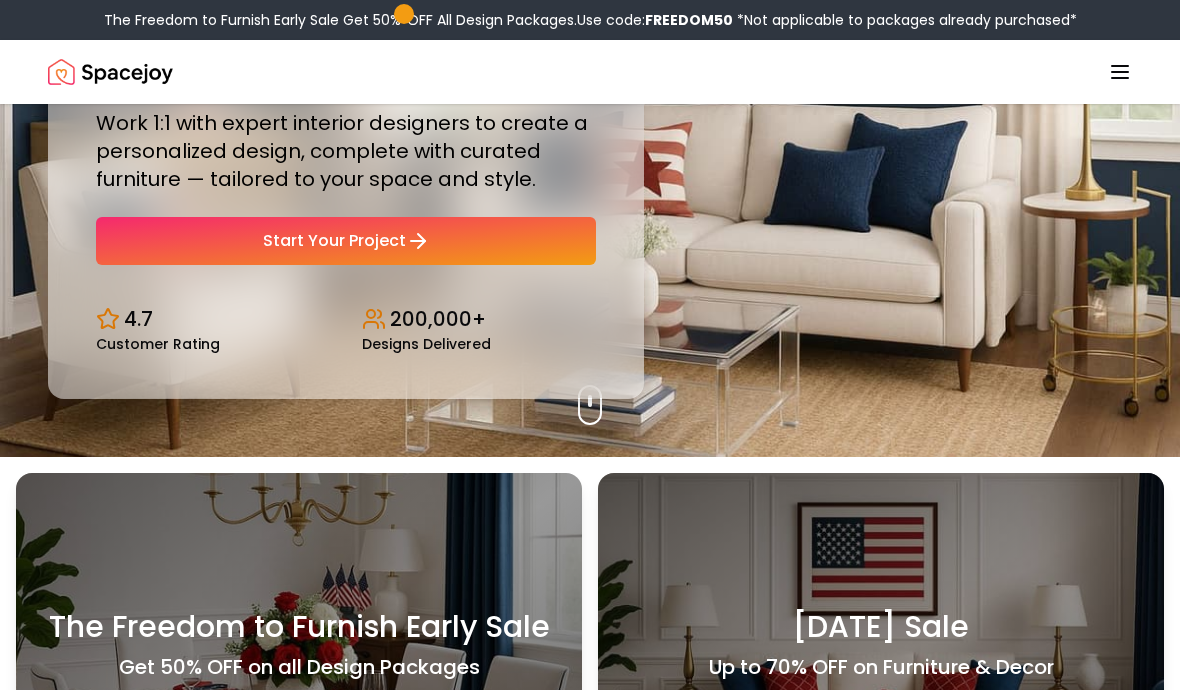 scroll, scrollTop: 233, scrollLeft: 0, axis: vertical 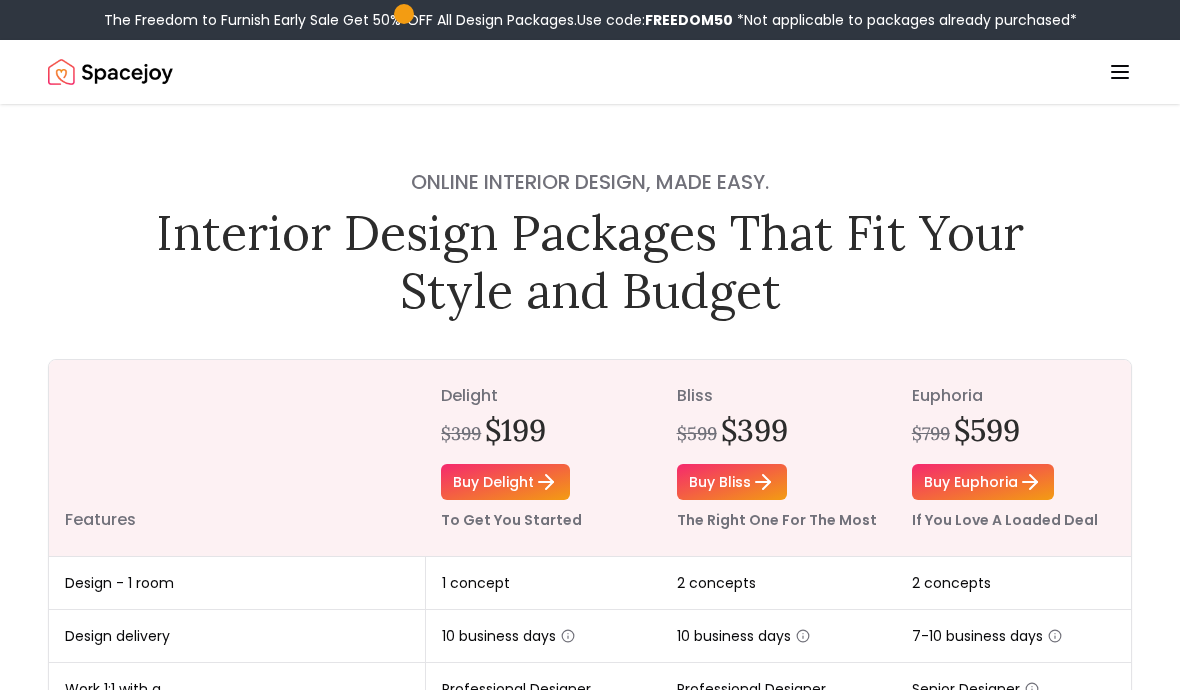 click 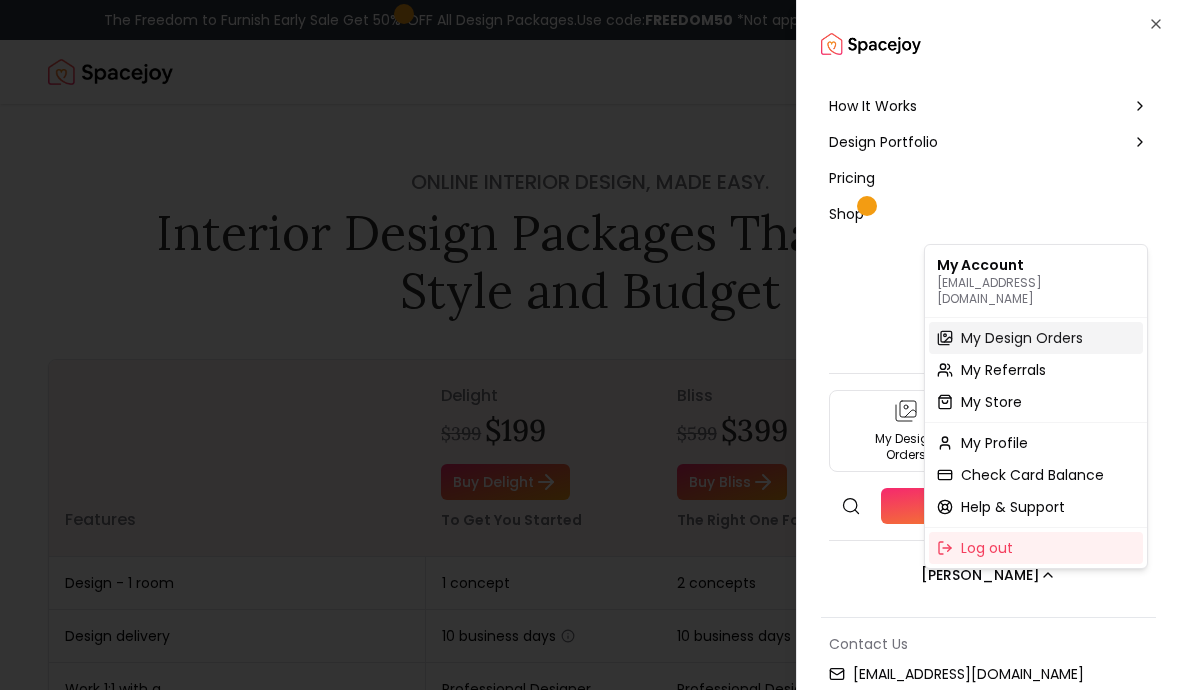 click on "My Design Orders" at bounding box center (1022, 338) 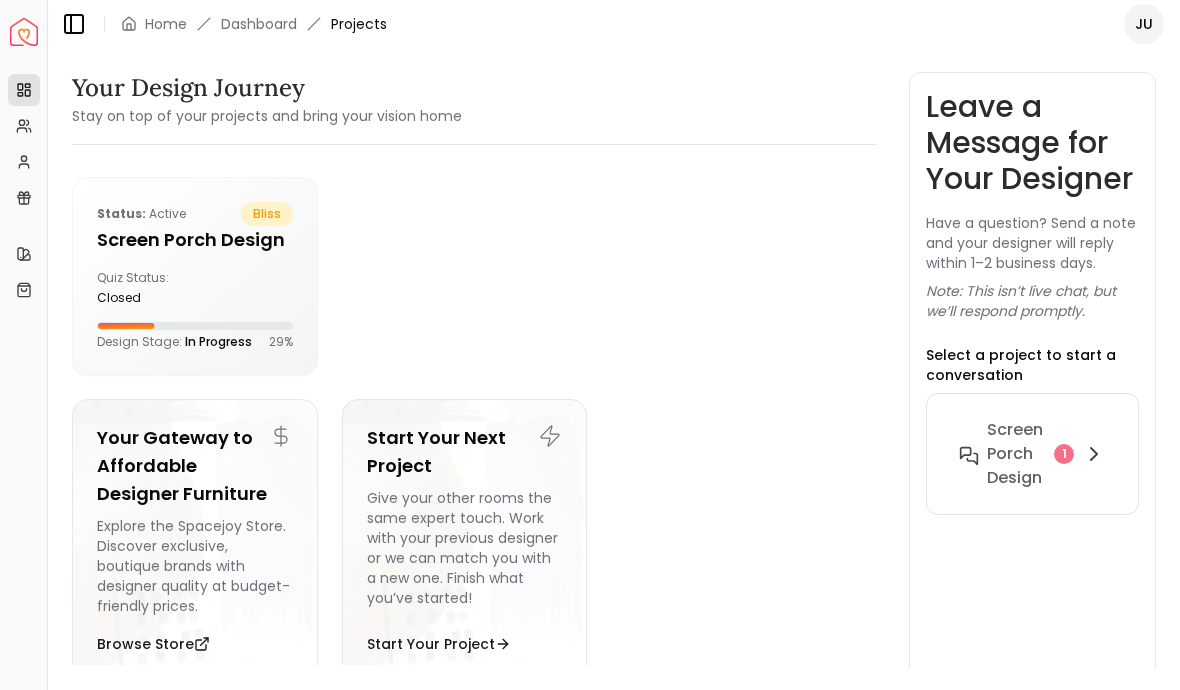 scroll, scrollTop: 14, scrollLeft: 0, axis: vertical 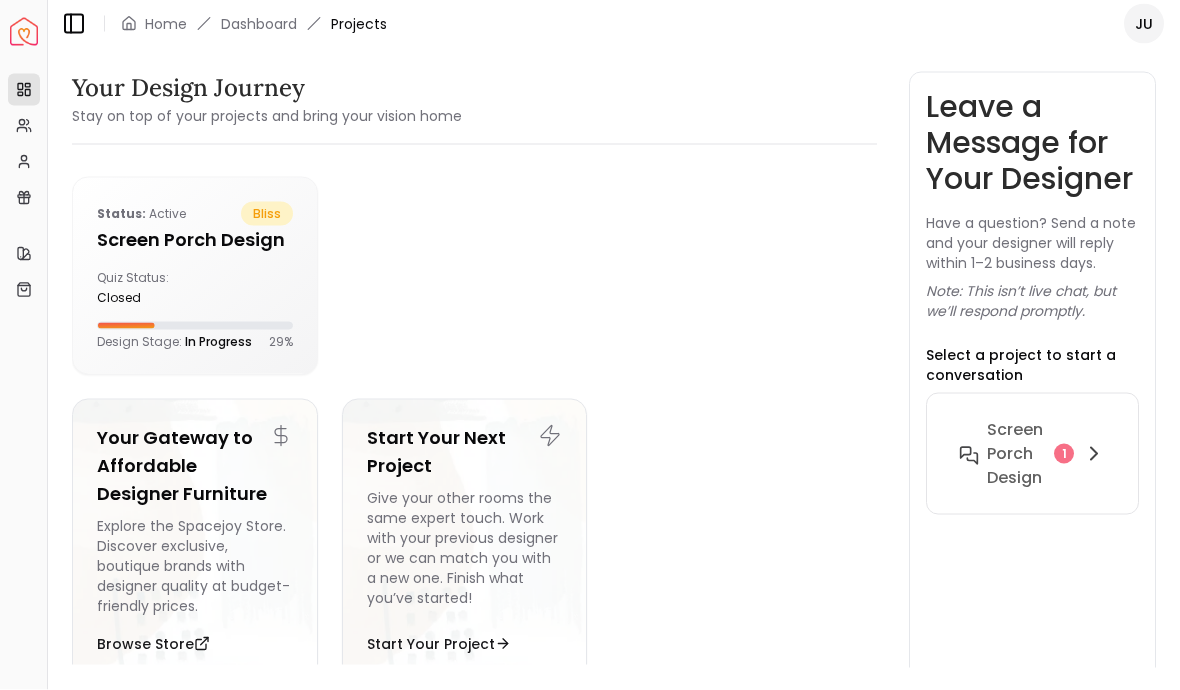 click on "Spacejoy Dashboard Overview Projects My Referrals My Profile Gift Card Balance Quick Links My Style My Store Toggle Sidebar Home Dashboard Projects JU Your Design Journey Stay on top of your projects and bring your vision home Status:   active bliss Screen Porch design Quiz Status: closed Design Stage:   In Progress 29 % Your Gateway to Affordable Designer Furniture Explore the Spacejoy Store. Discover exclusive, boutique brands with designer quality at budget-friendly prices. Browse Store   Start Your Next Project Give your other rooms the same expert touch. Work with your previous designer or we can match you with a new one. Finish what you’ve started! Start Your Project   Need Help? Email us at [EMAIL_ADDRESS][DOMAIN_NAME] Quick Tip to Stay in the Loop We’ll be sending important updates from   [EMAIL_ADDRESS][DOMAIN_NAME] , including your design previews, designer messages, and delivery info. Add  [EMAIL_ADDRESS][DOMAIN_NAME]  to your Contacts or Safe Sender List If you use Gmail, drag our email to your   Primary tab   1" at bounding box center (590, 345) 